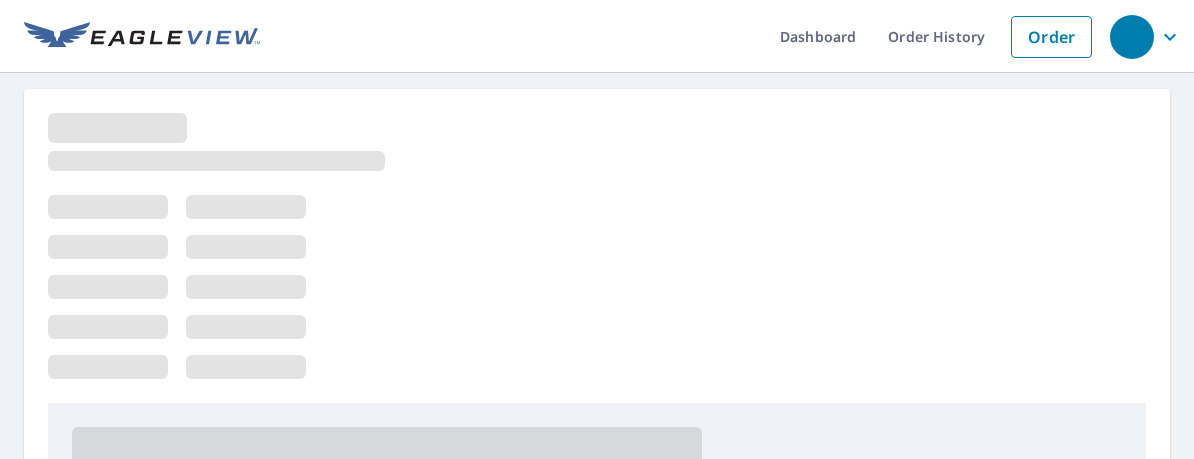 scroll, scrollTop: 0, scrollLeft: 0, axis: both 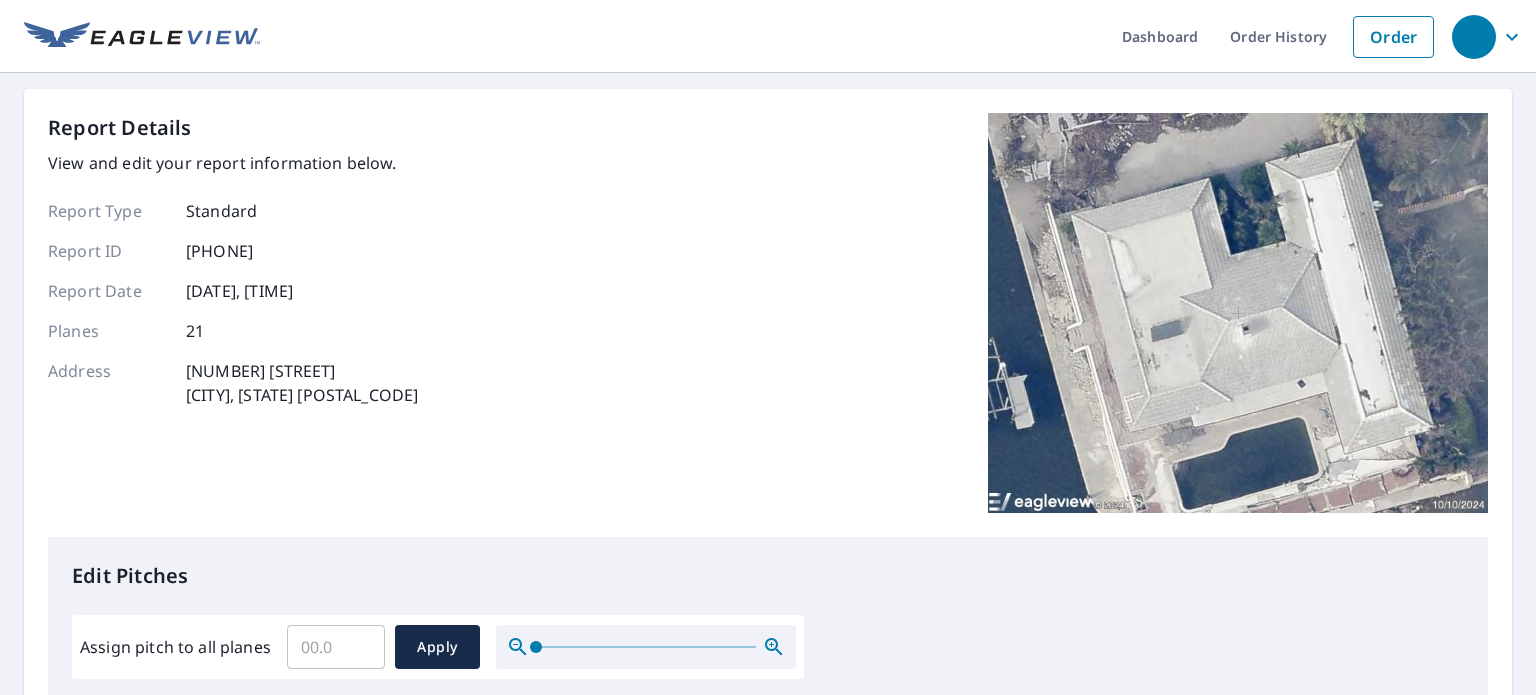 click on "Assign pitch to all planes" at bounding box center [336, 647] 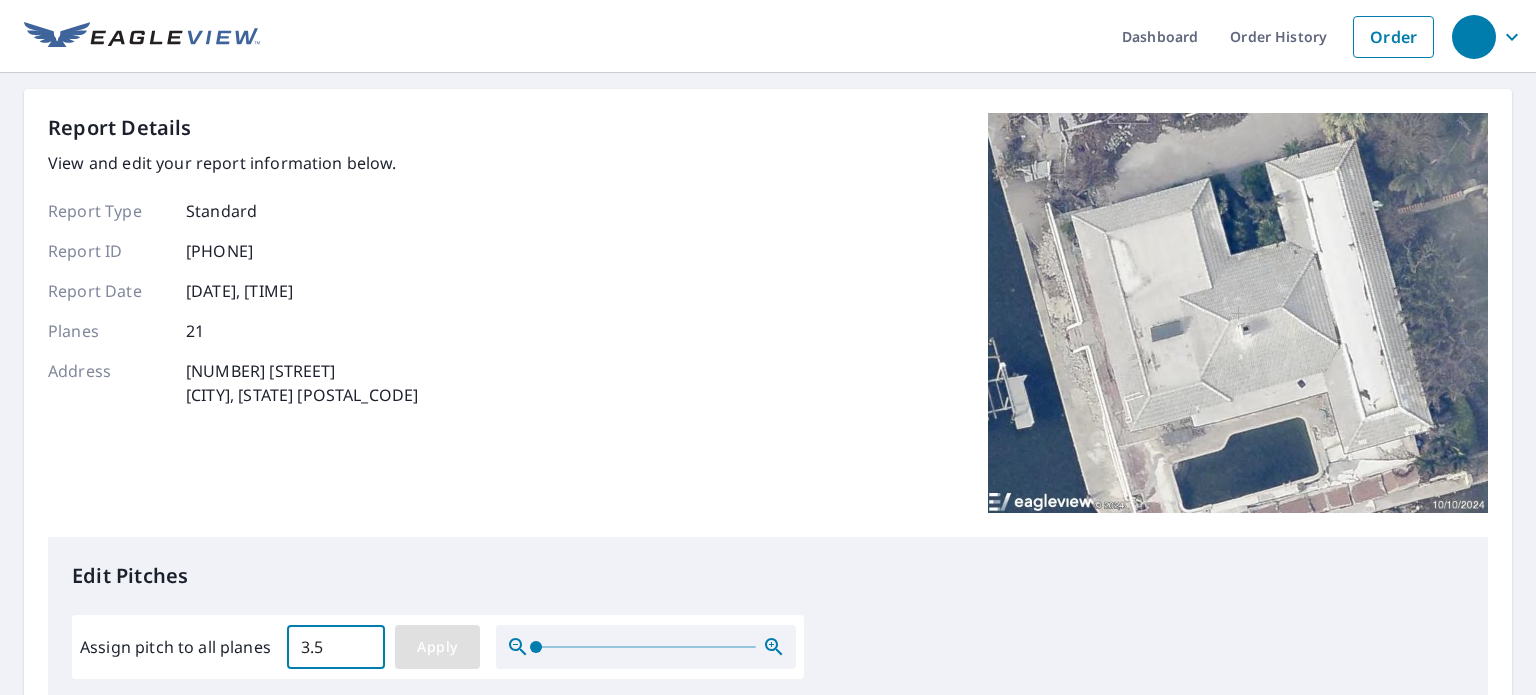 type on "3.5" 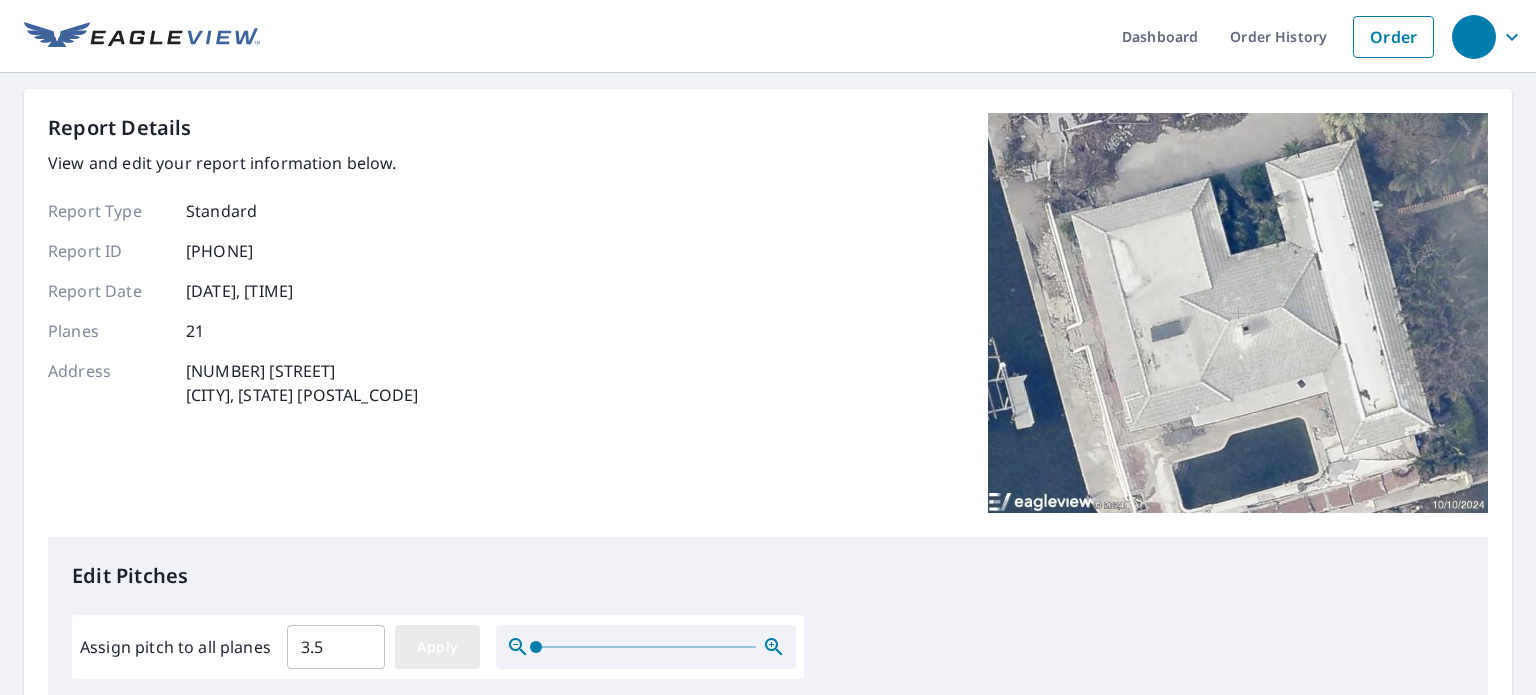 click on "Apply" at bounding box center (437, 647) 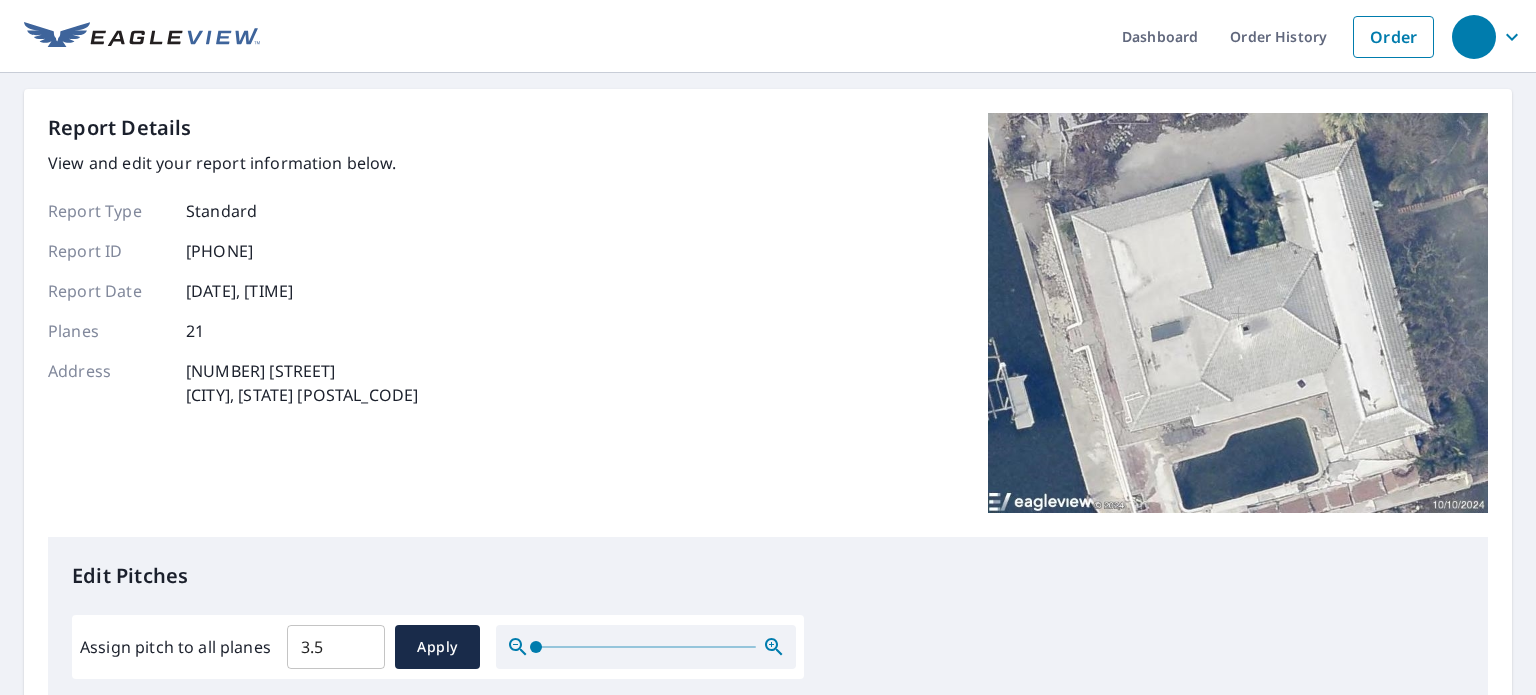 scroll, scrollTop: 666, scrollLeft: 0, axis: vertical 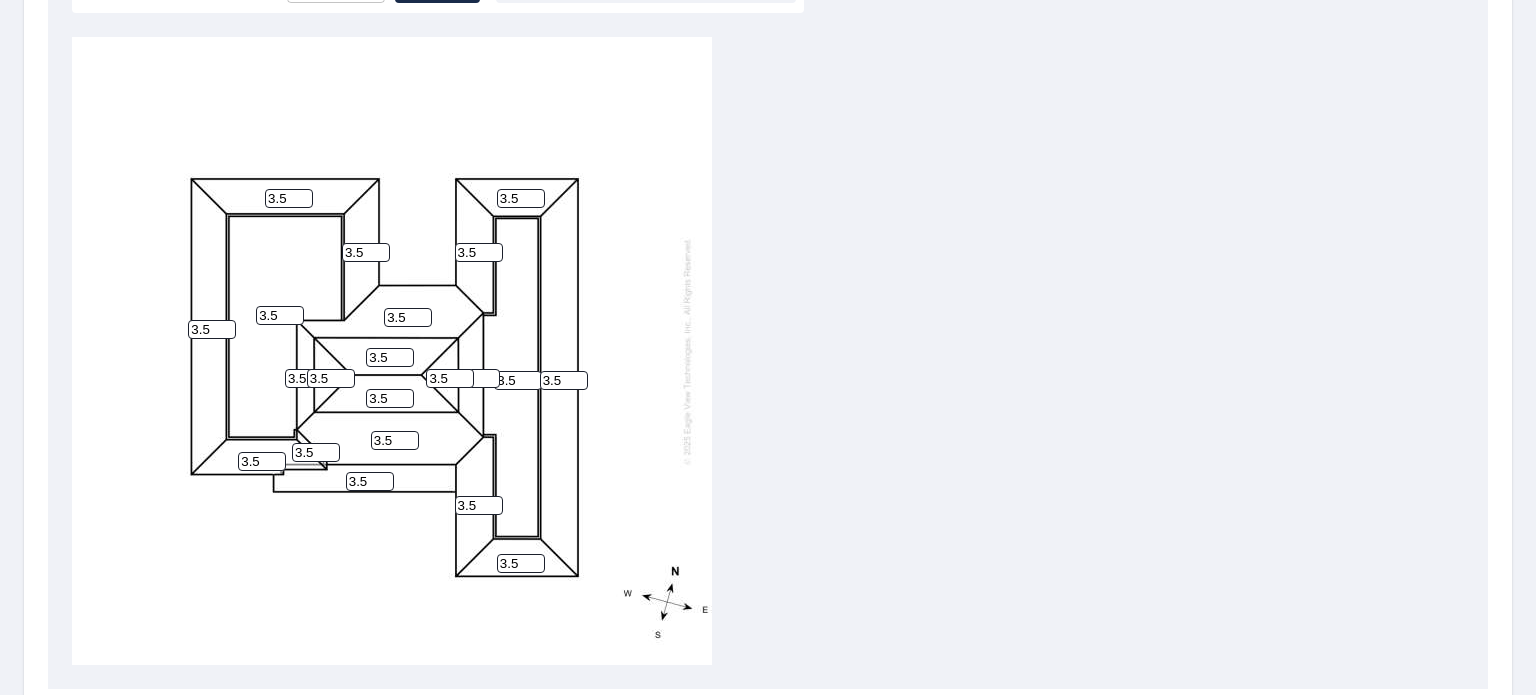 drag, startPoint x: 411, startPoint y: 315, endPoint x: 357, endPoint y: 315, distance: 54 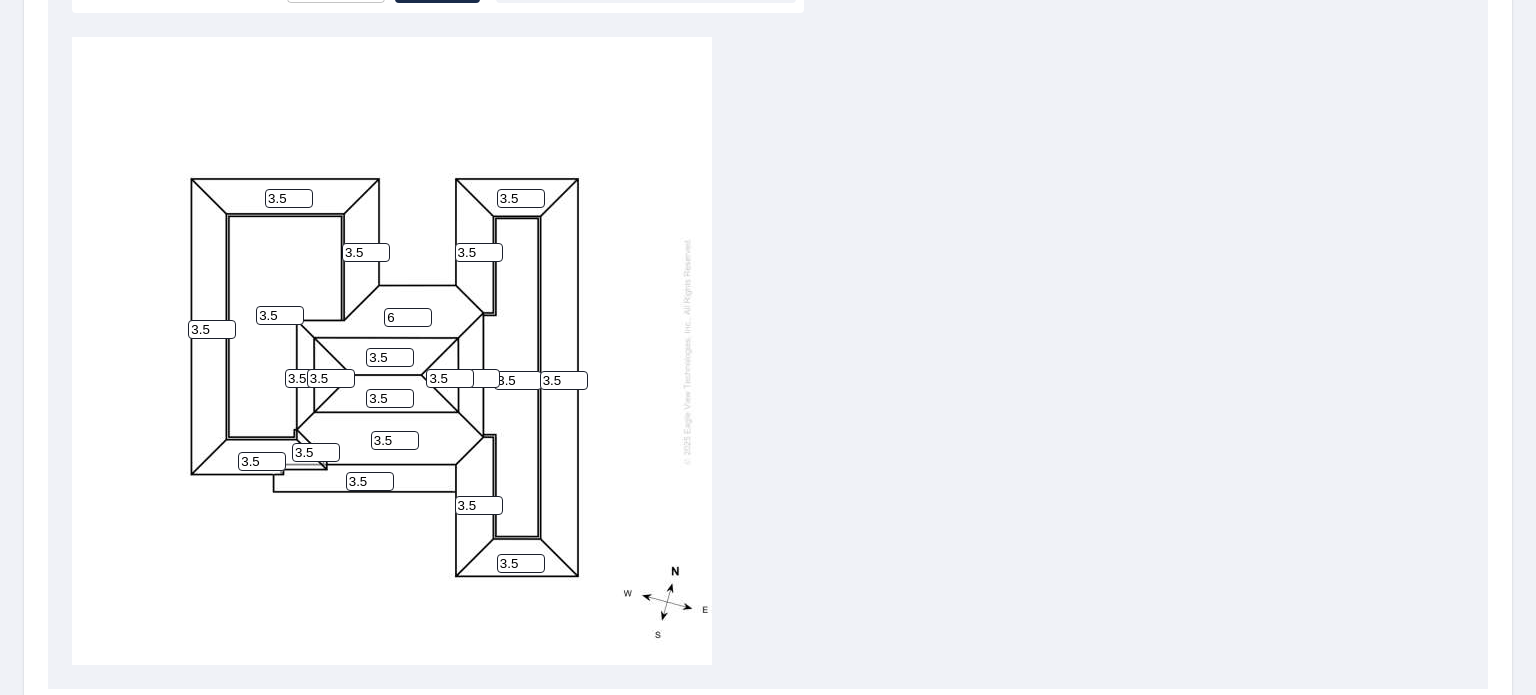 type on "6" 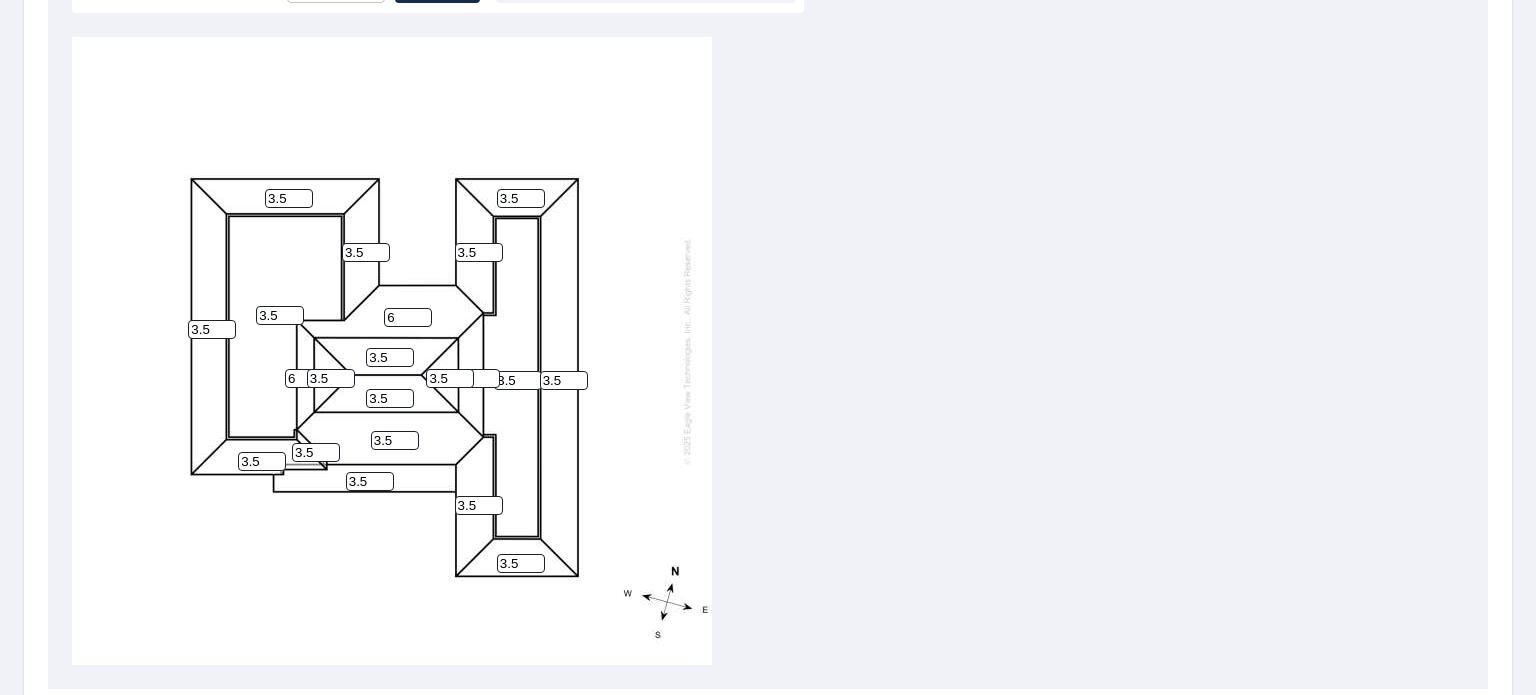 type on "6" 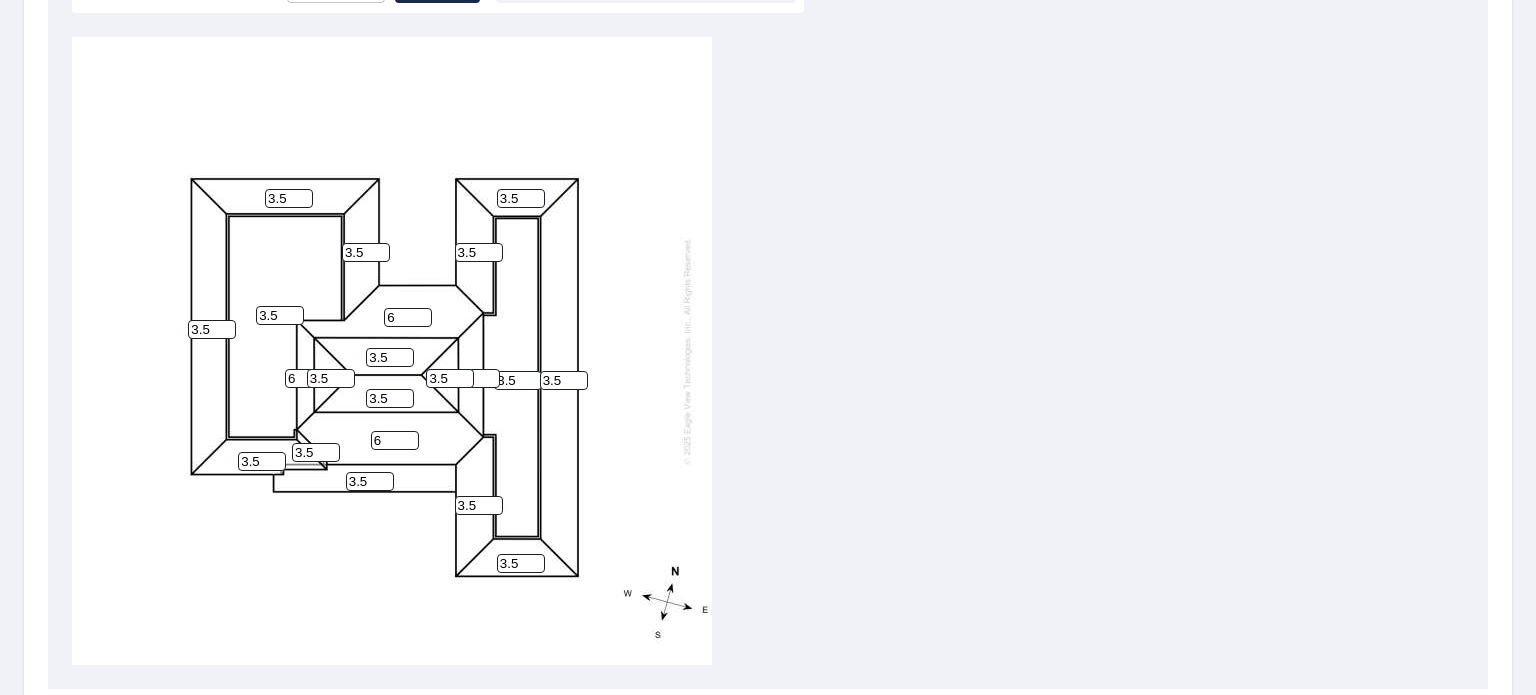 type on "6" 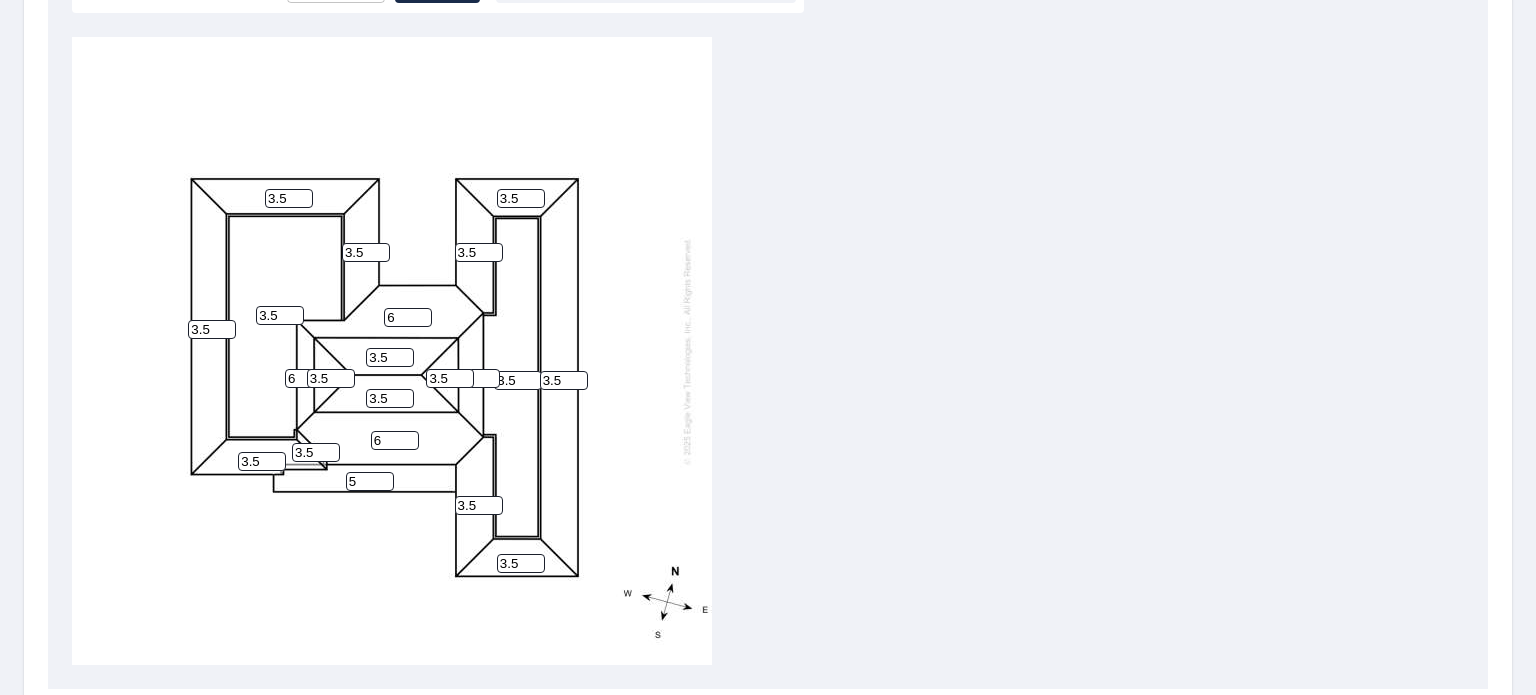 drag, startPoint x: 357, startPoint y: 487, endPoint x: 304, endPoint y: 479, distance: 53.600372 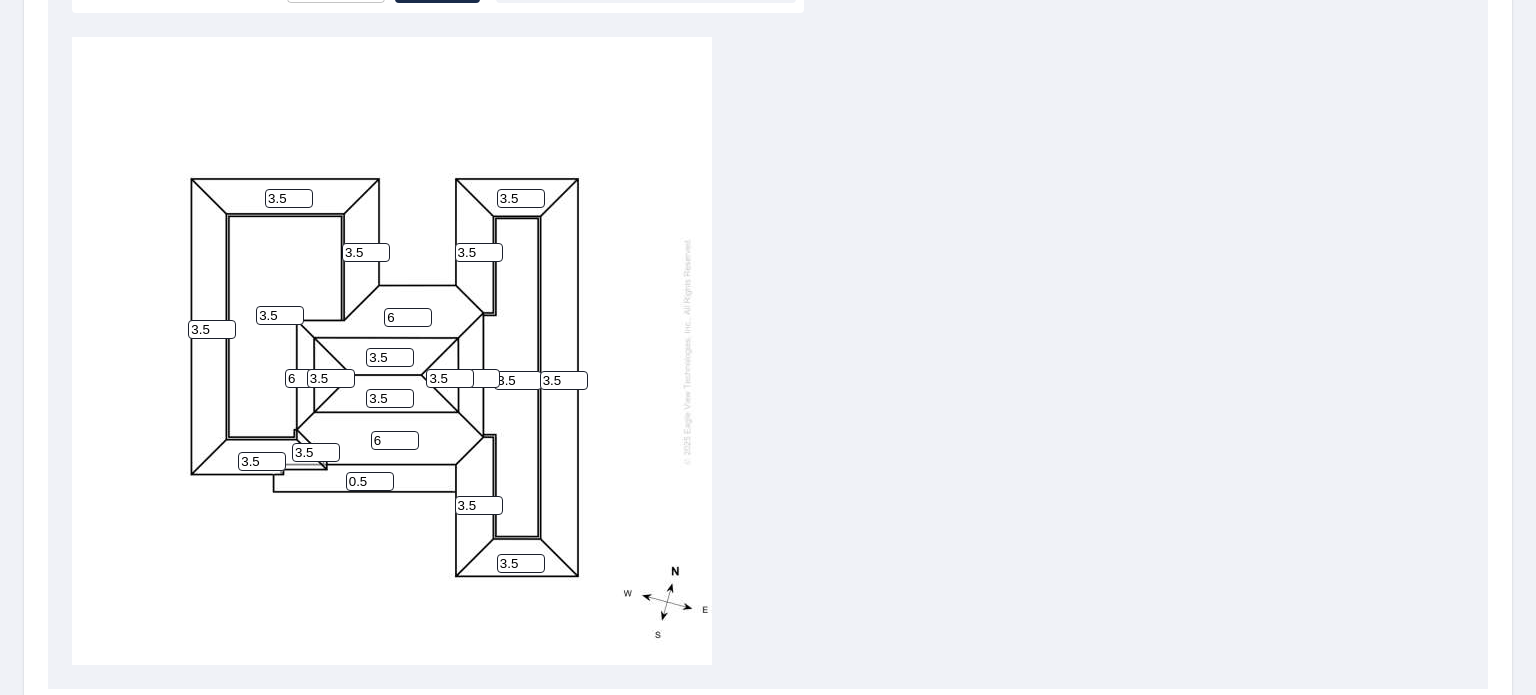 type on "0.5" 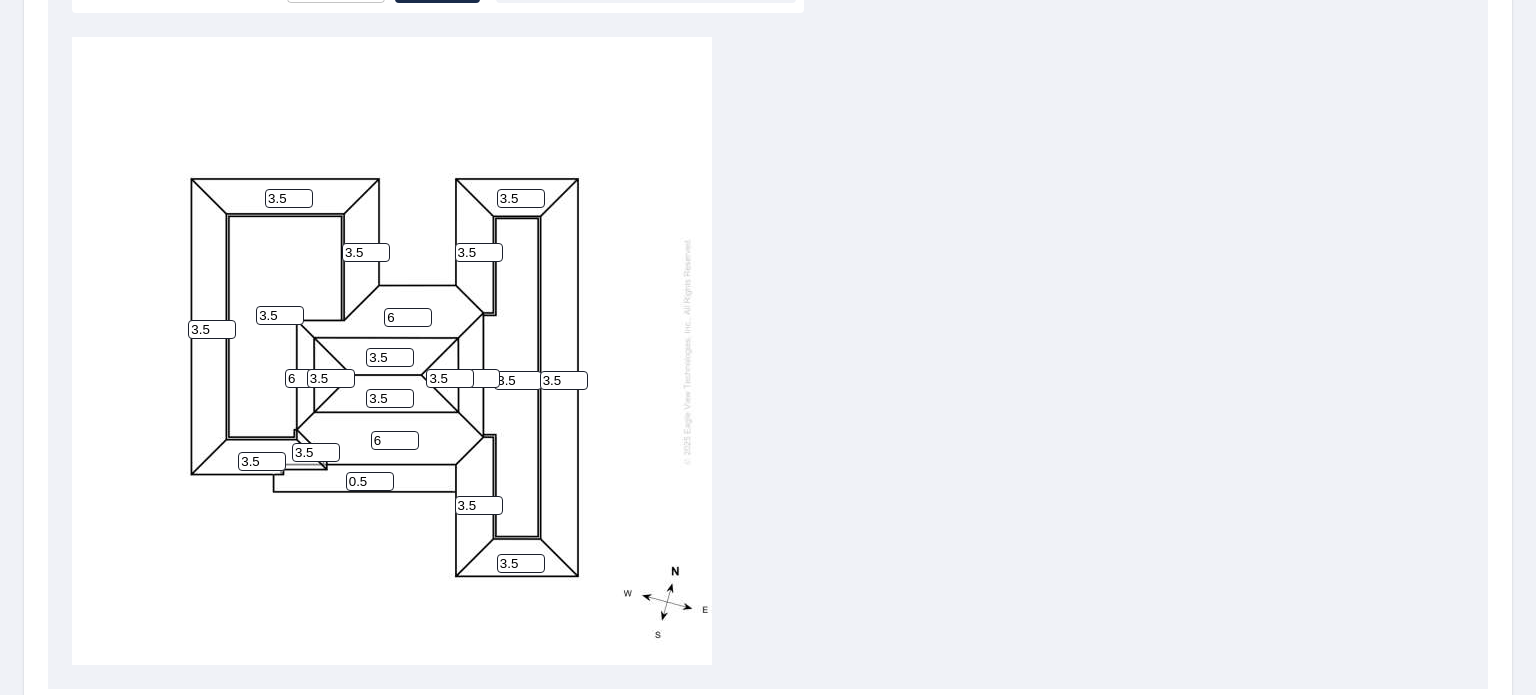 drag, startPoint x: 519, startPoint y: 379, endPoint x: 486, endPoint y: 383, distance: 33.24154 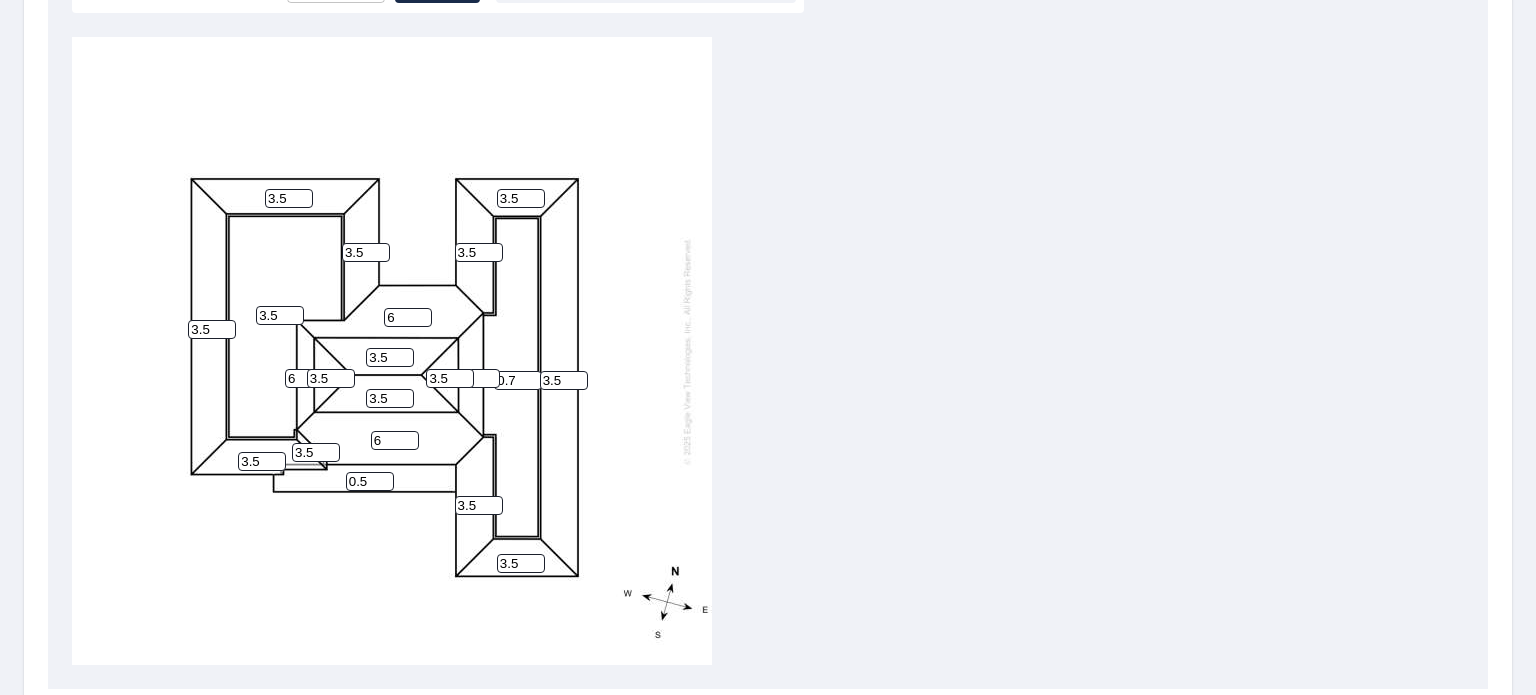 type on "0.7" 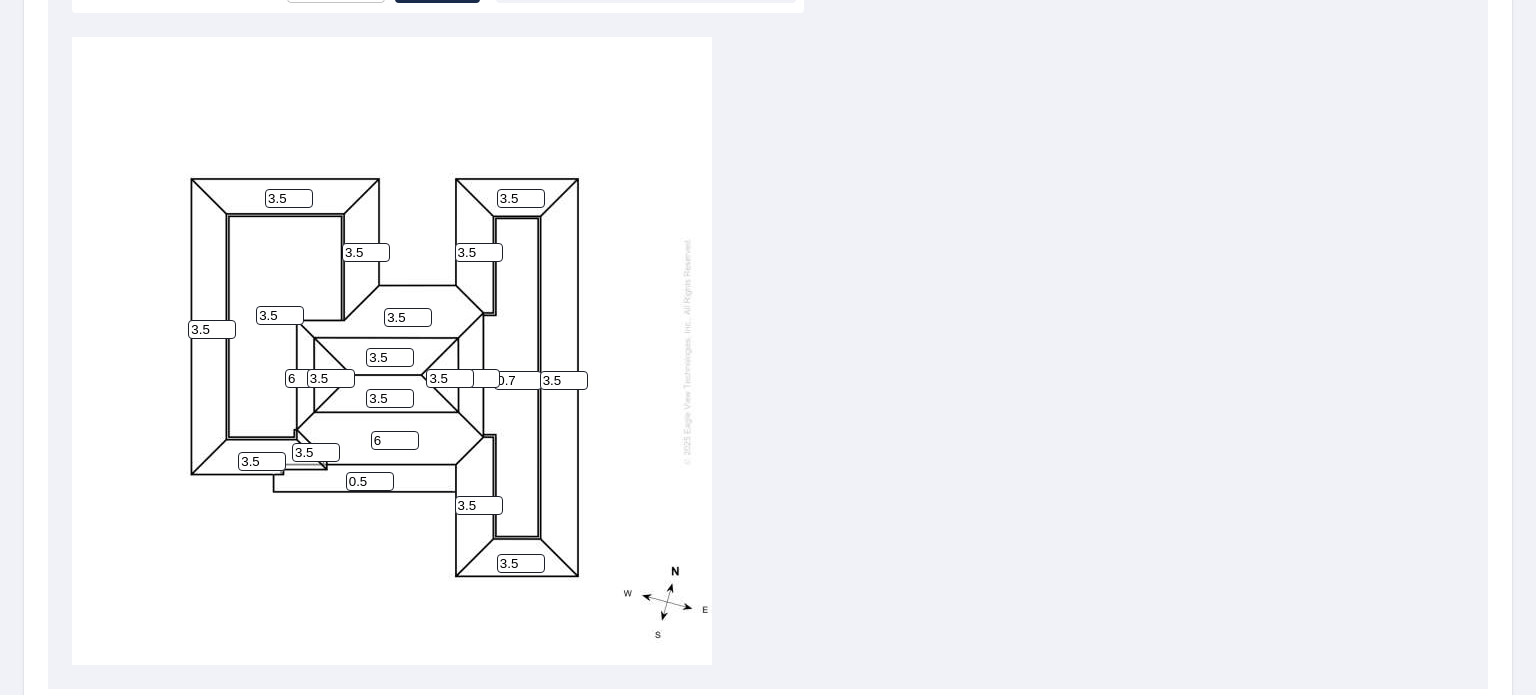 type on "3.5" 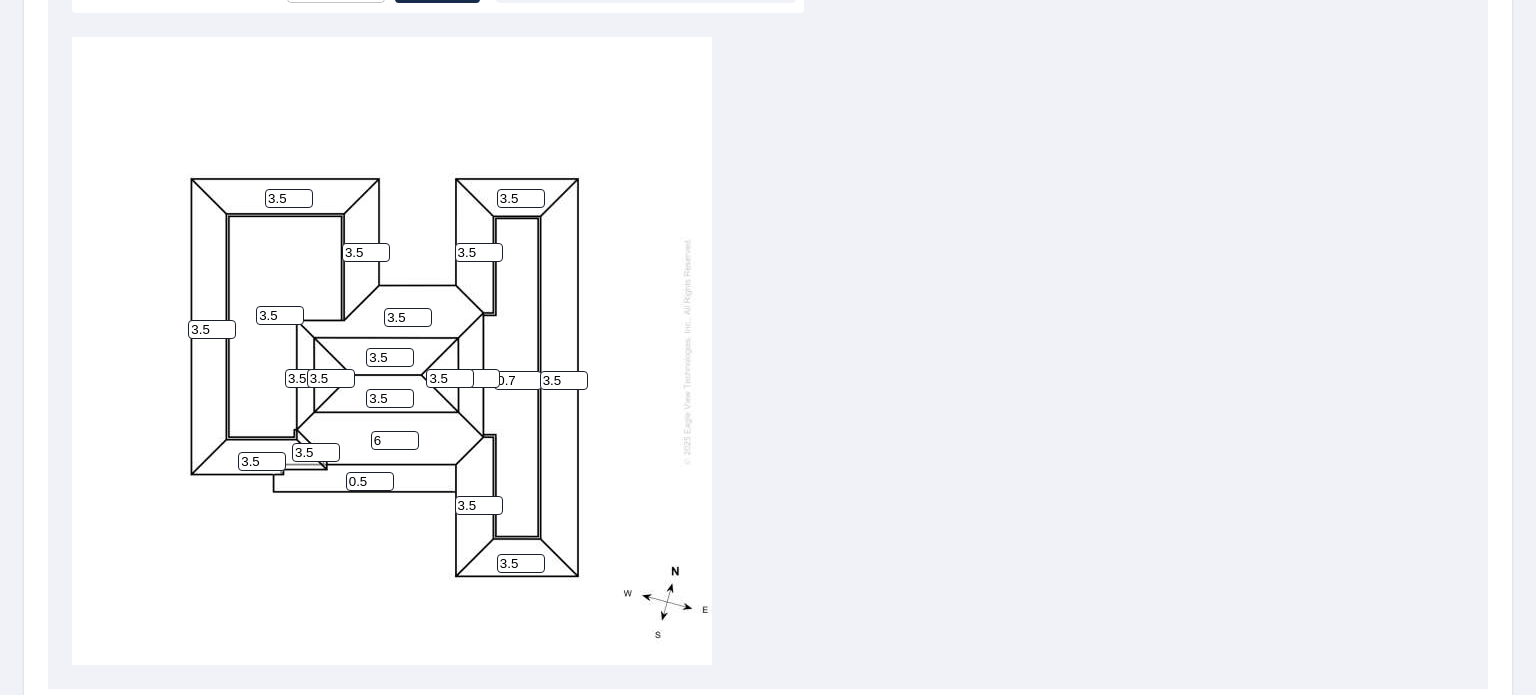 type on "3.5" 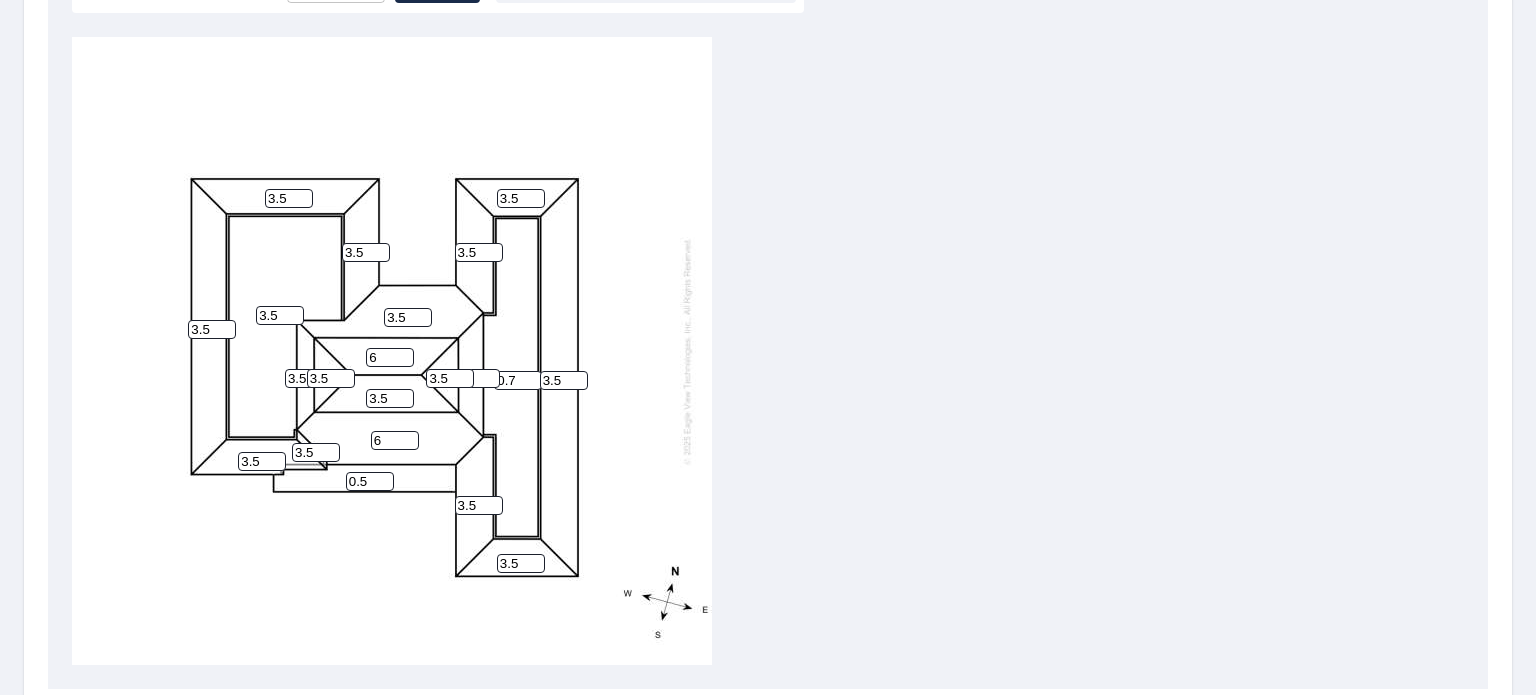 type on "6" 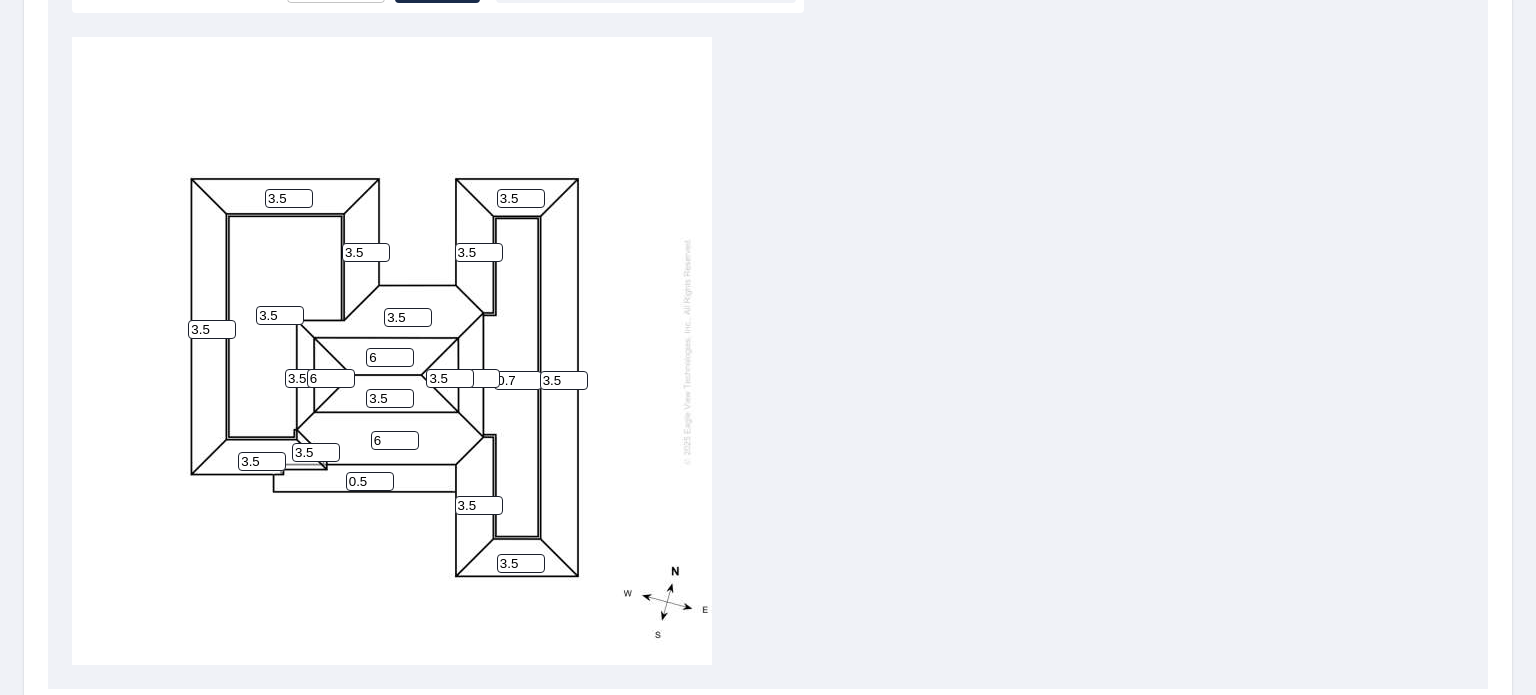 type on "6" 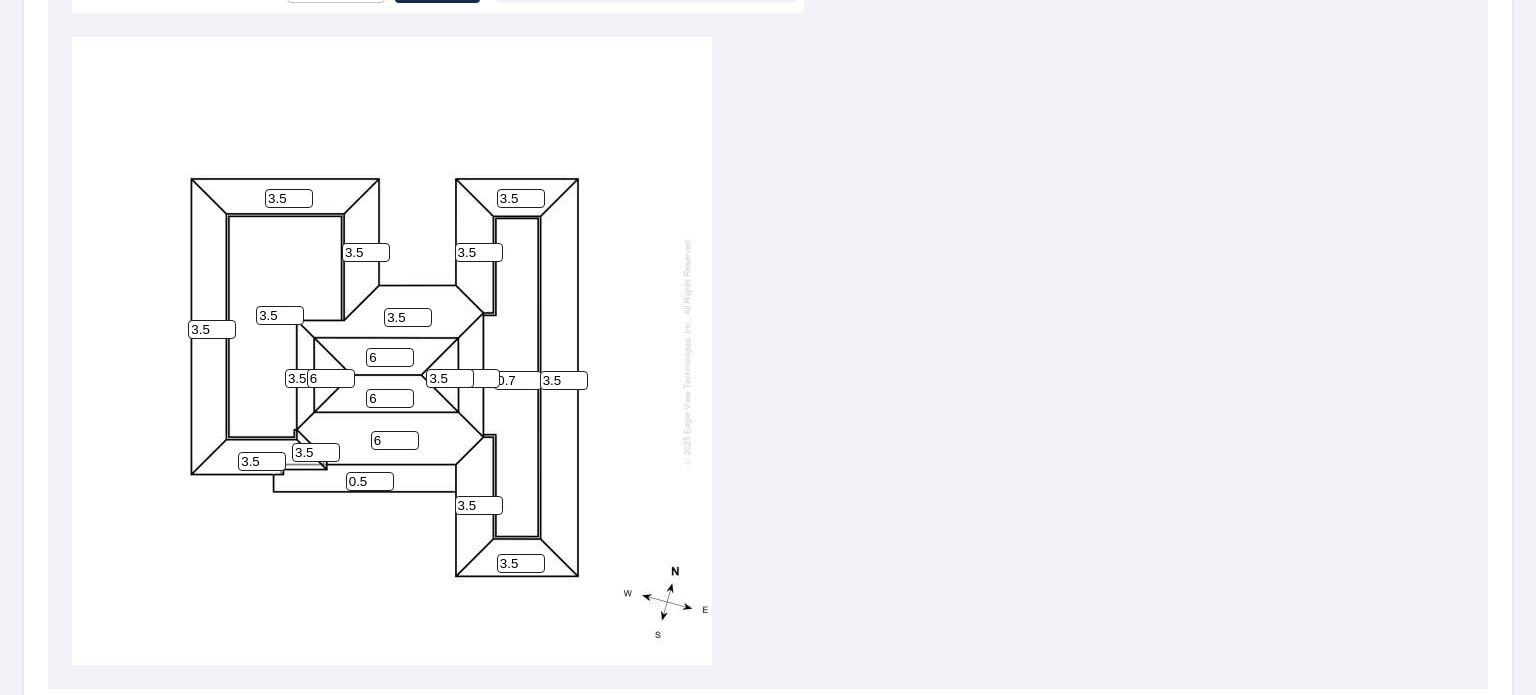 type on "6" 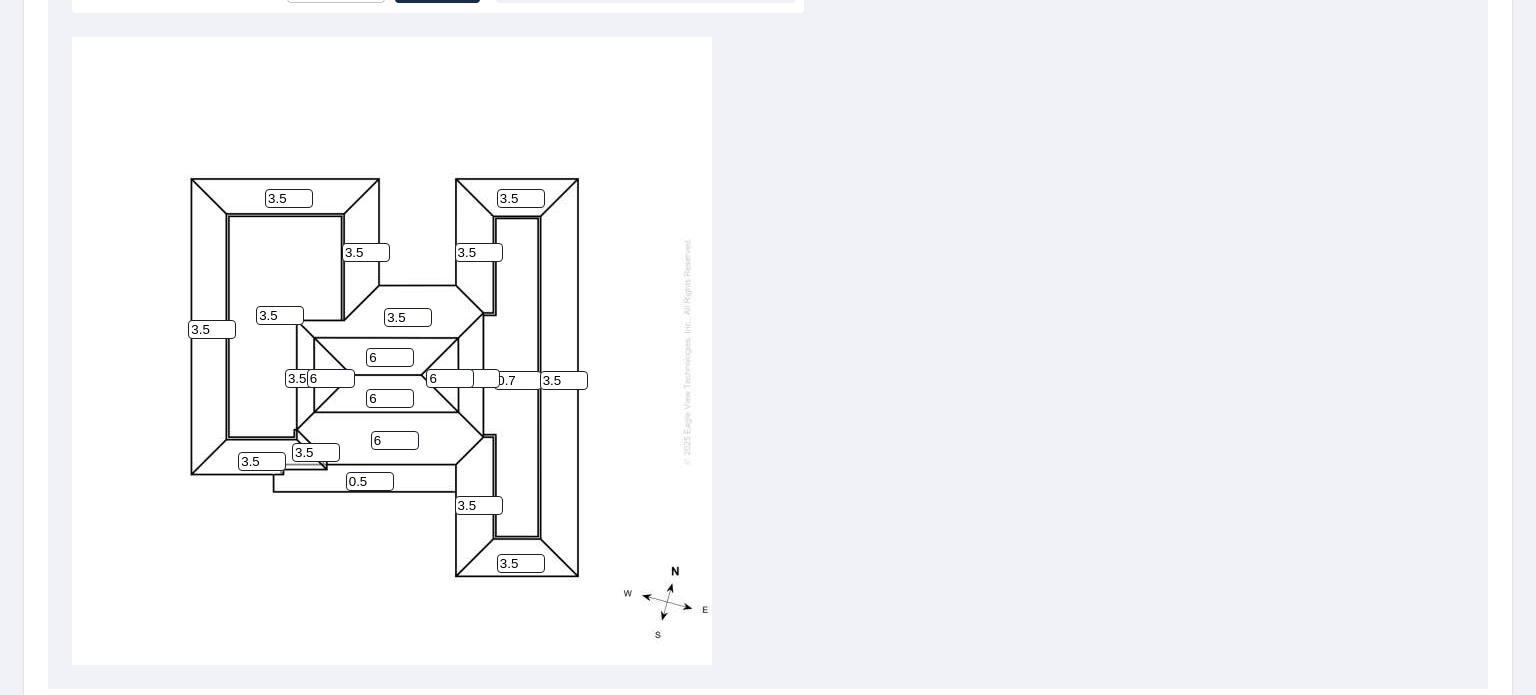 type on "6" 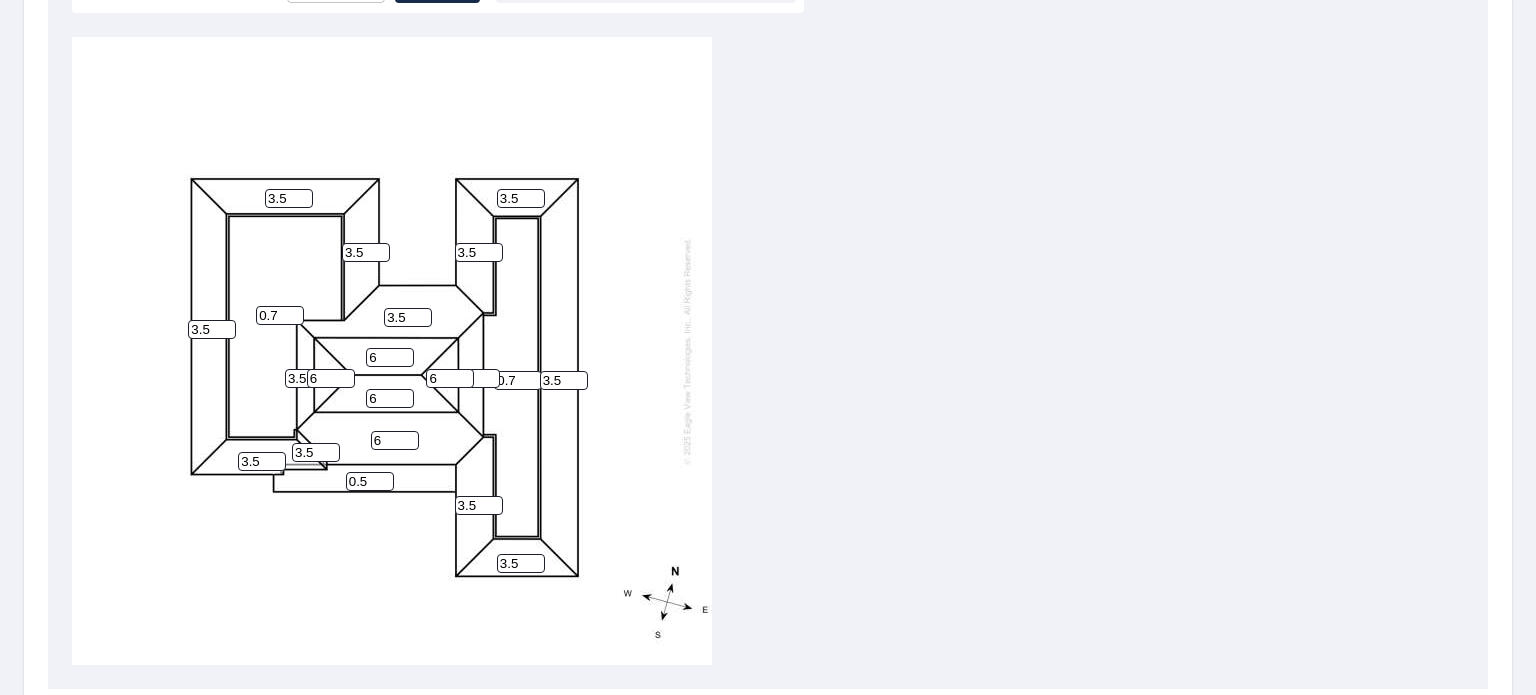 type on "0.7" 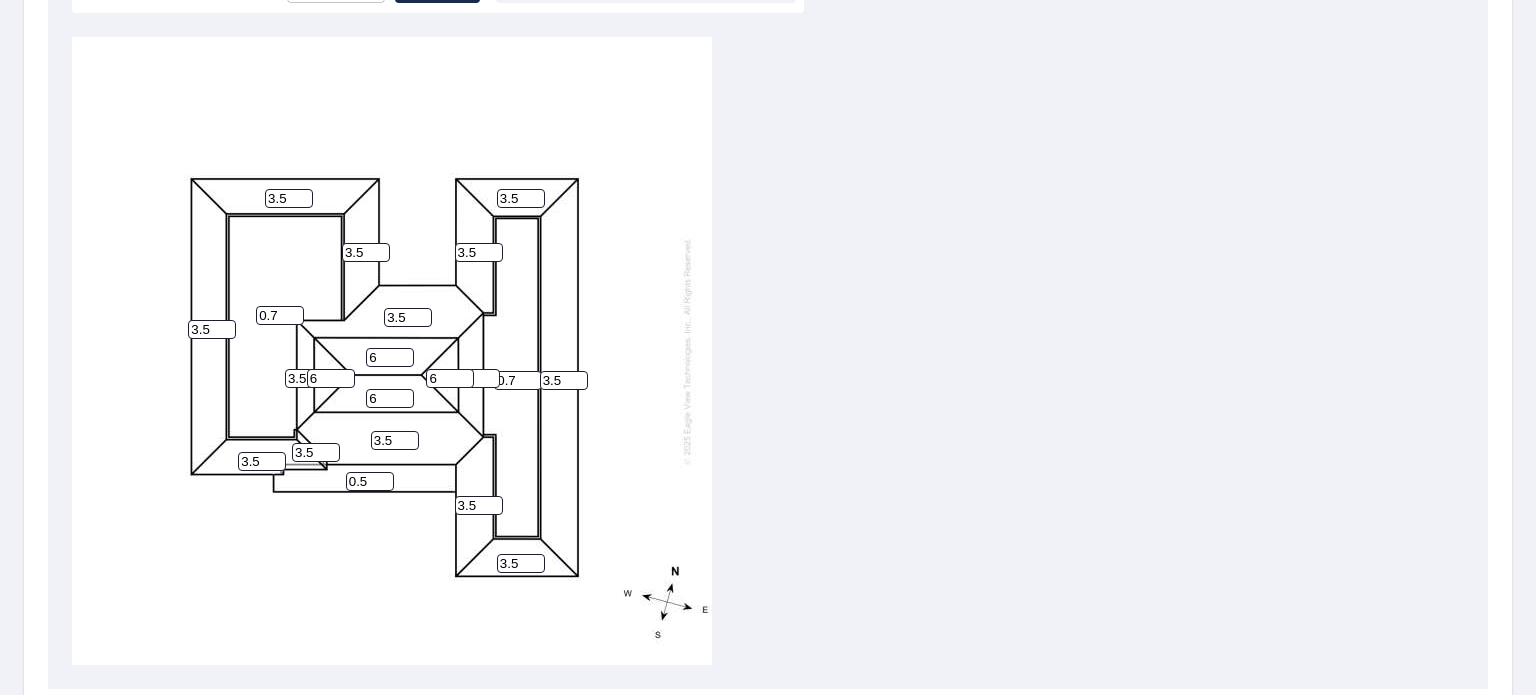 type on "3.5" 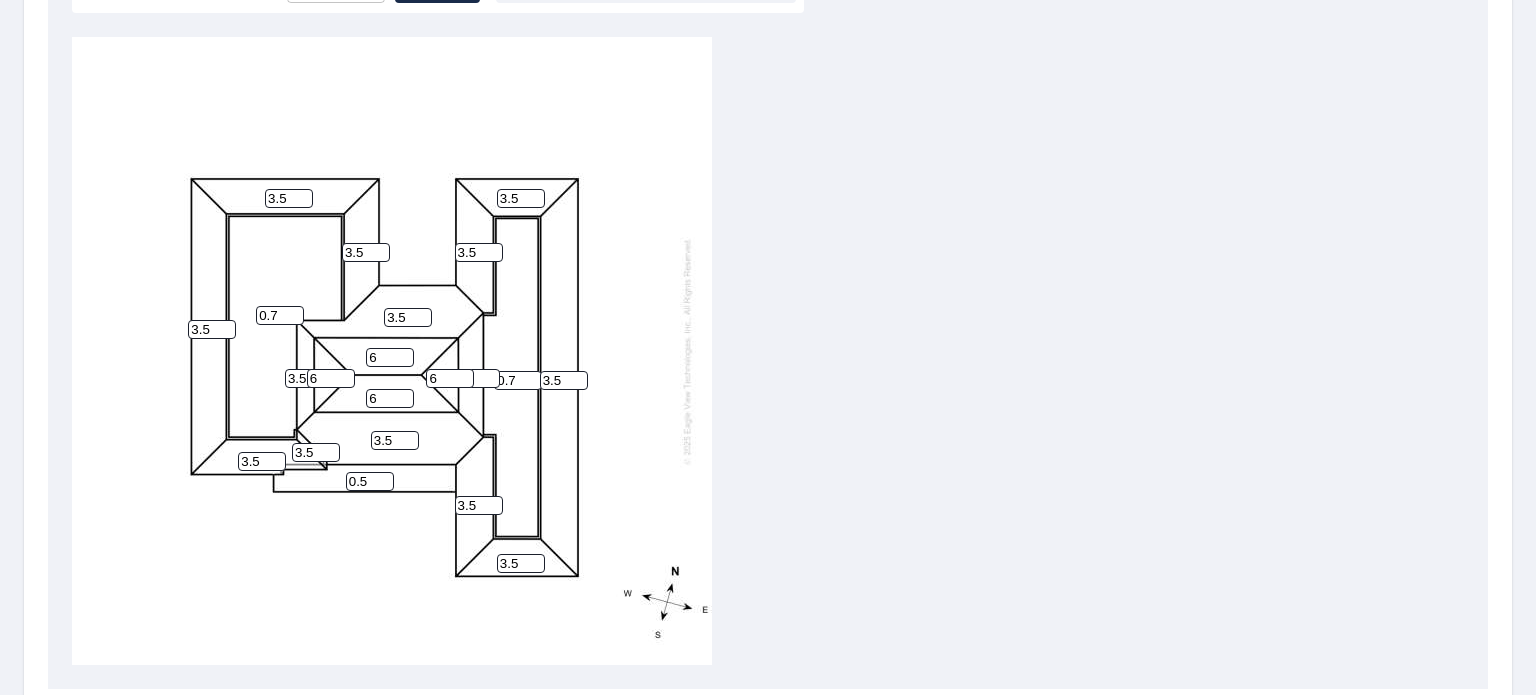 type on "3.5" 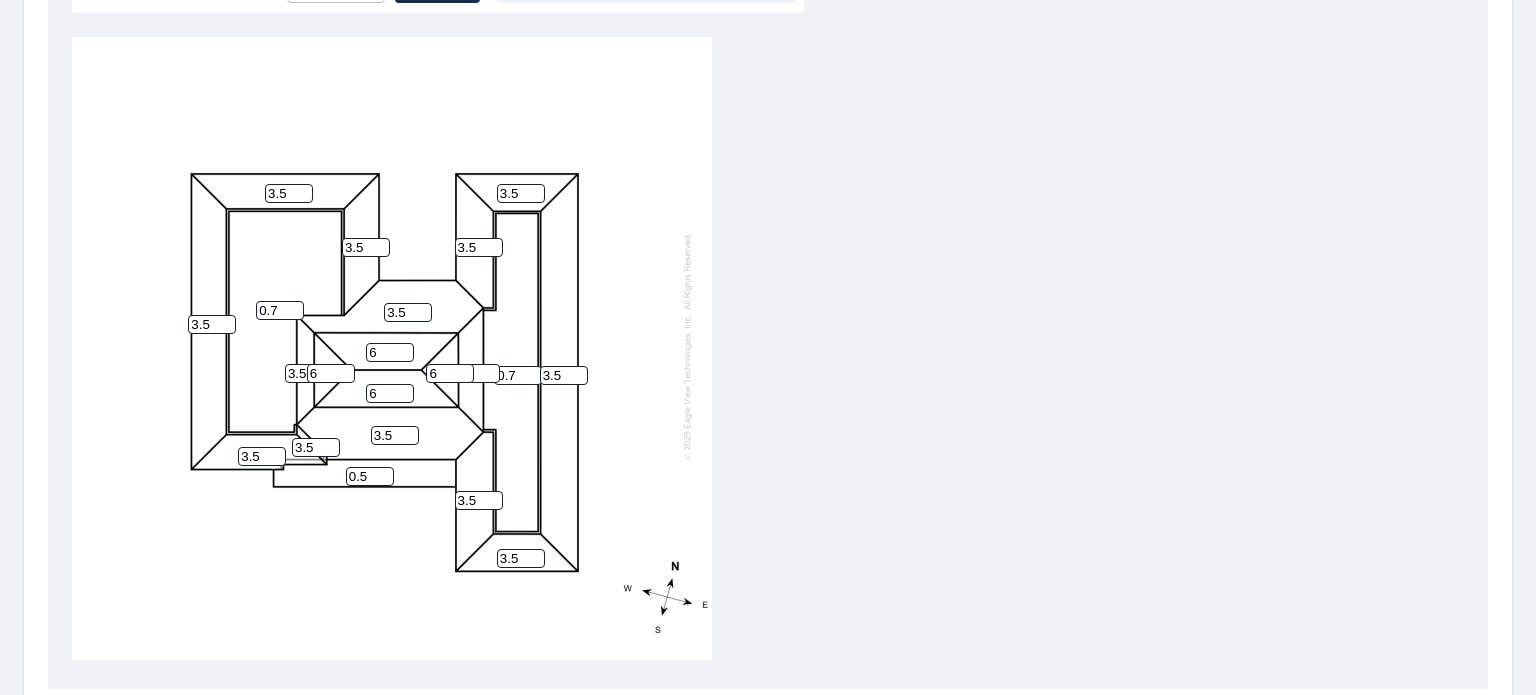 scroll, scrollTop: 20, scrollLeft: 0, axis: vertical 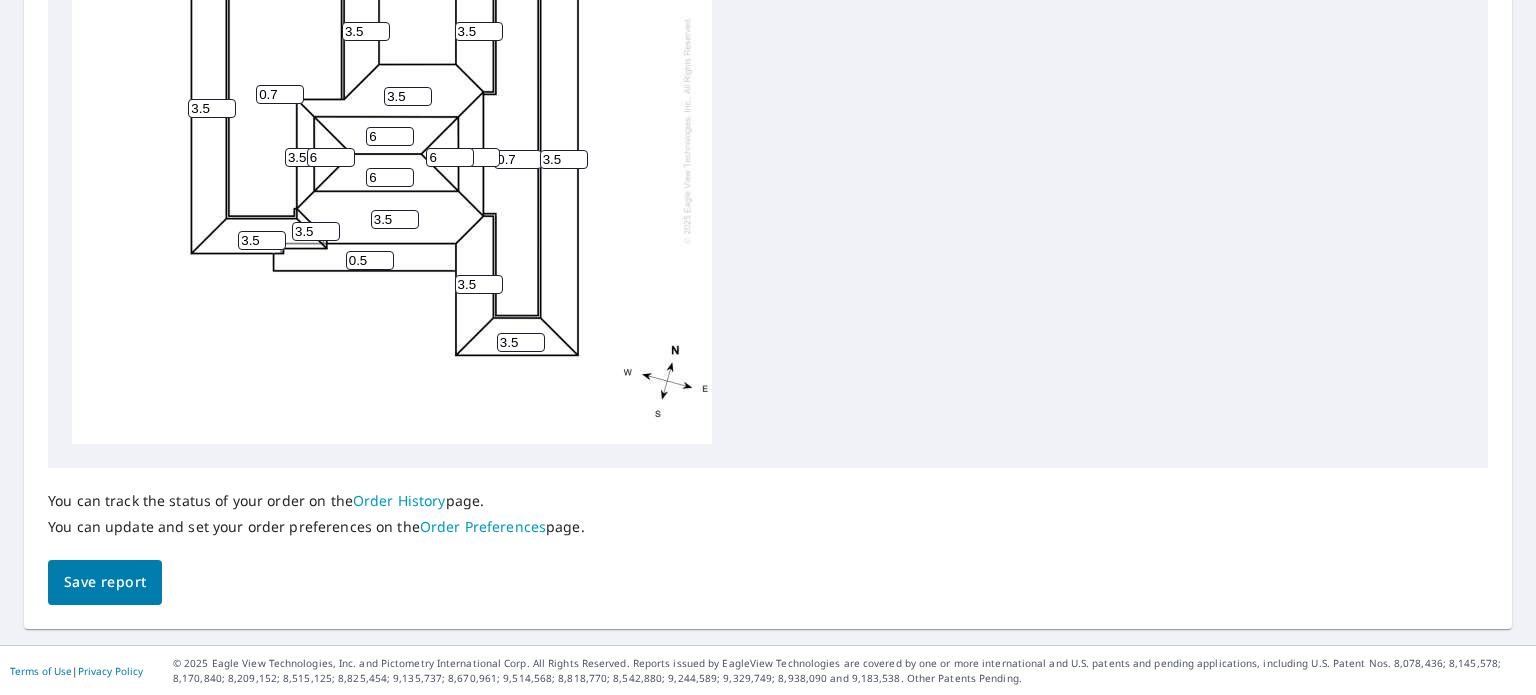 click on "Save report" at bounding box center [105, 582] 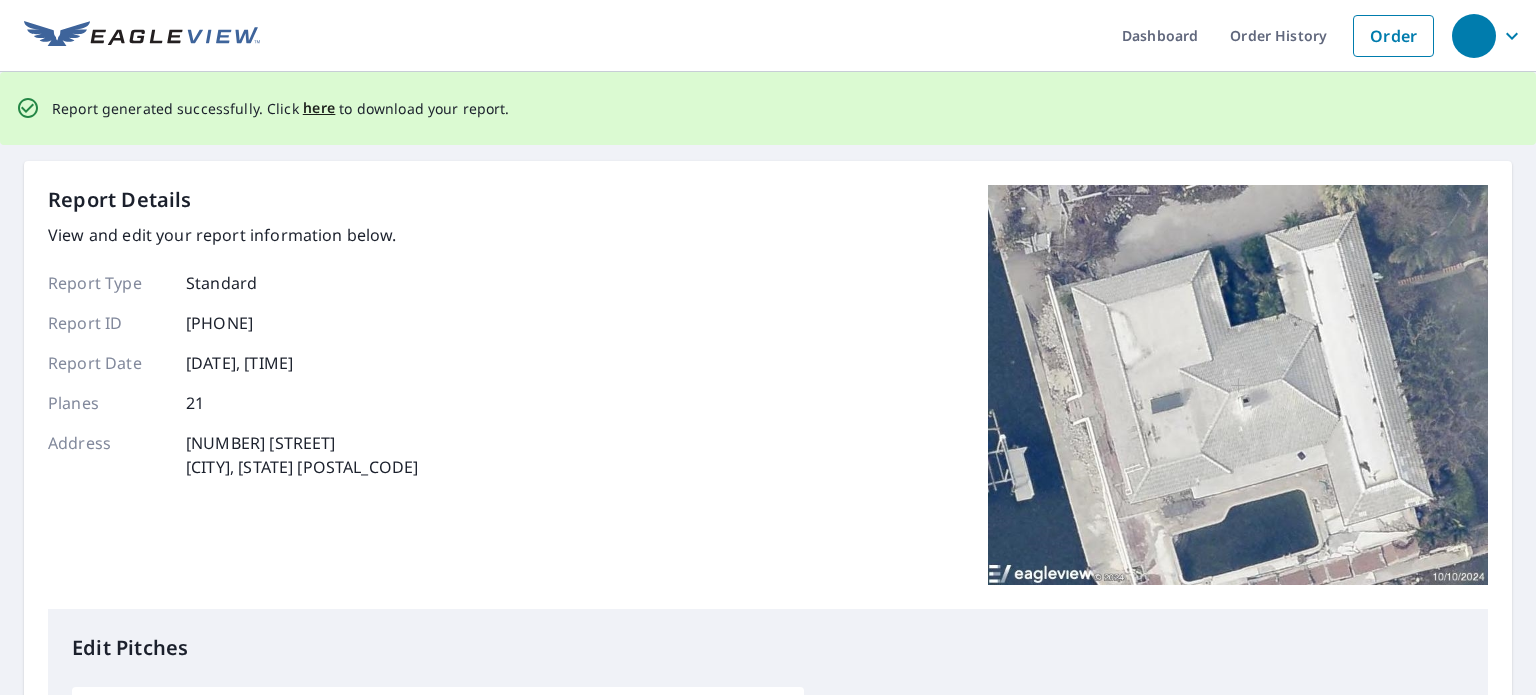 scroll, scrollTop: 0, scrollLeft: 0, axis: both 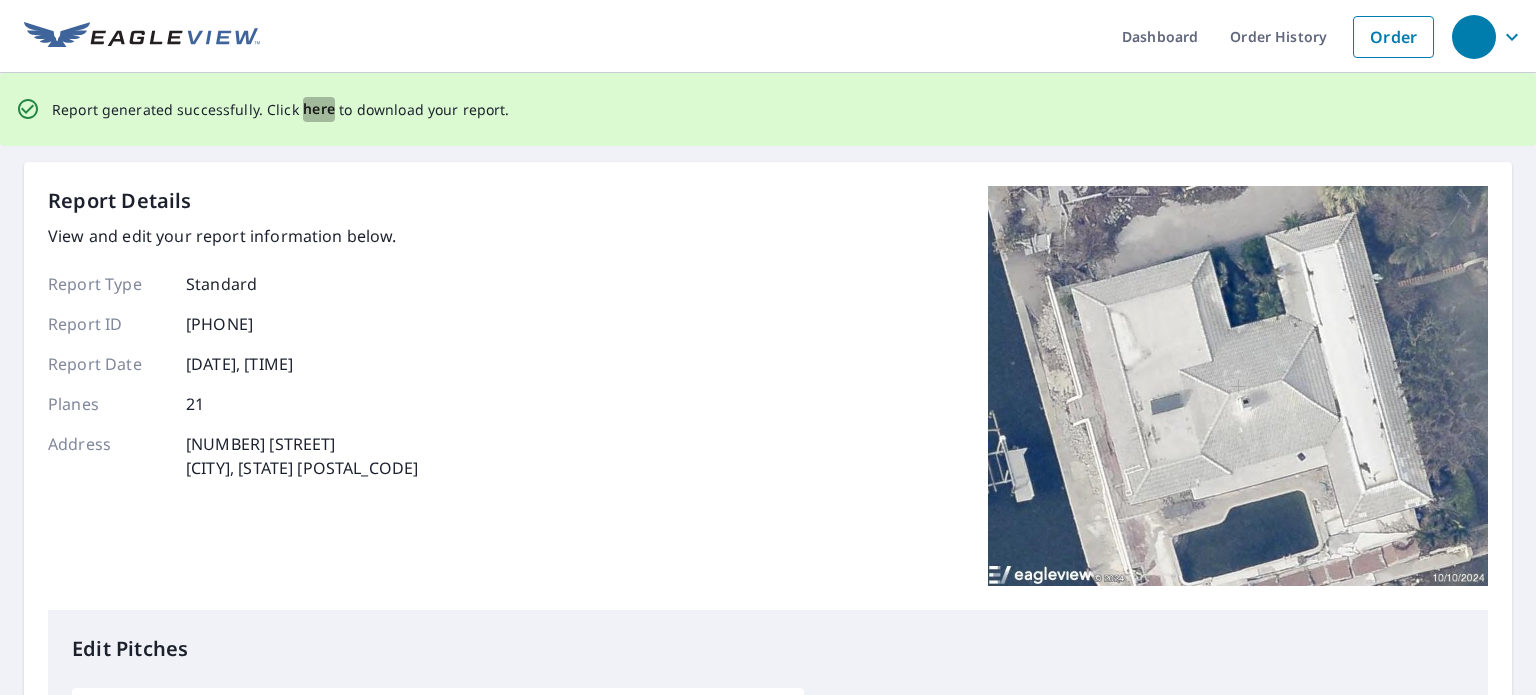 click on "here" at bounding box center [319, 109] 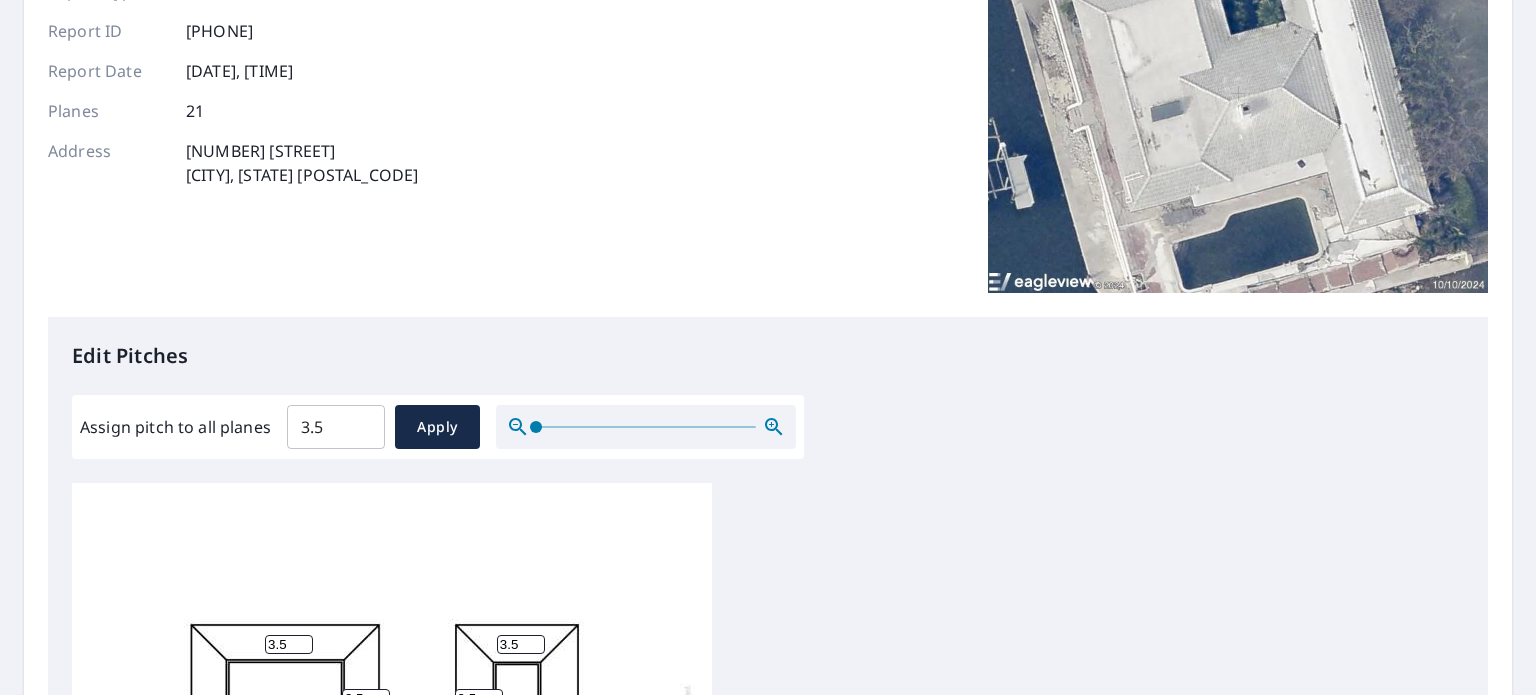 scroll, scrollTop: 887, scrollLeft: 0, axis: vertical 